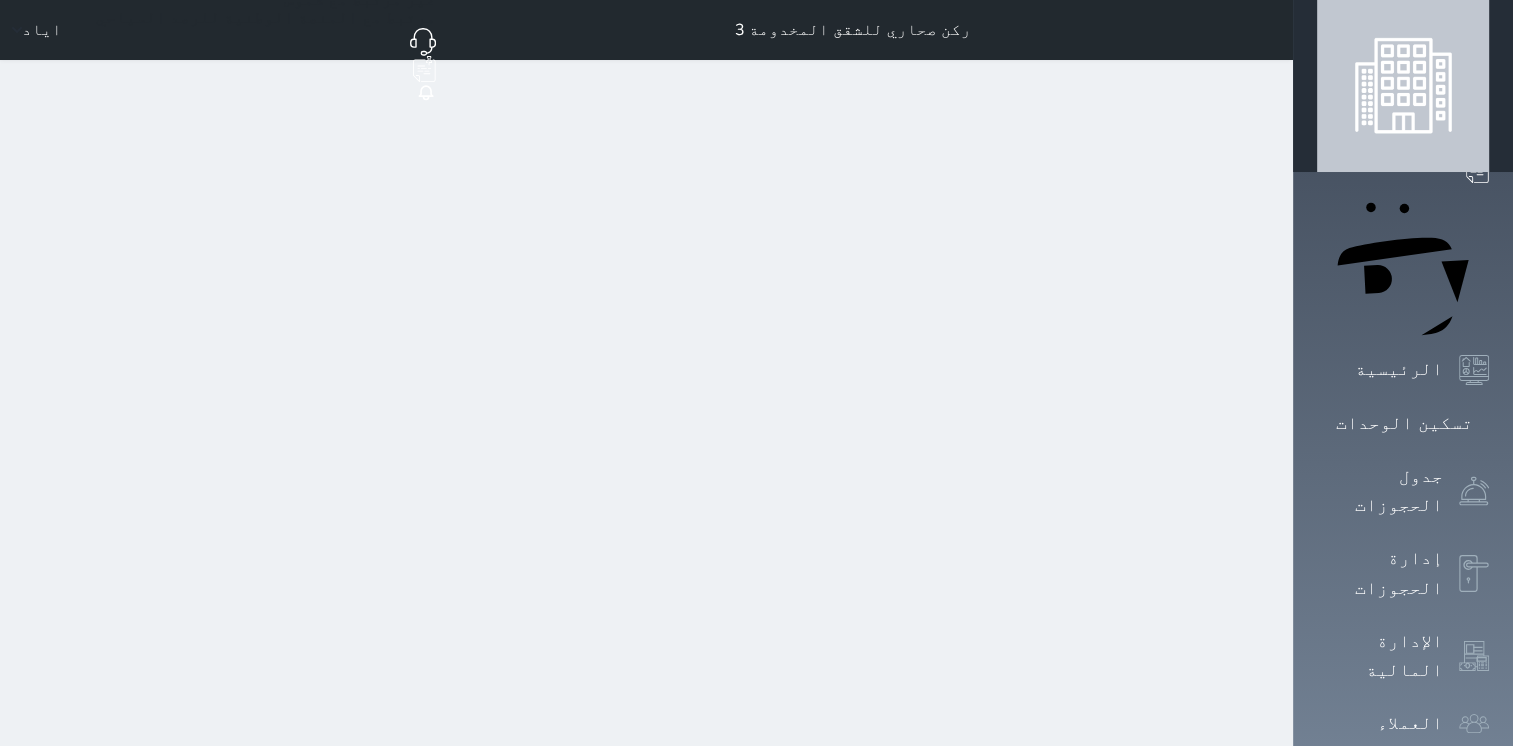 scroll, scrollTop: 106, scrollLeft: 0, axis: vertical 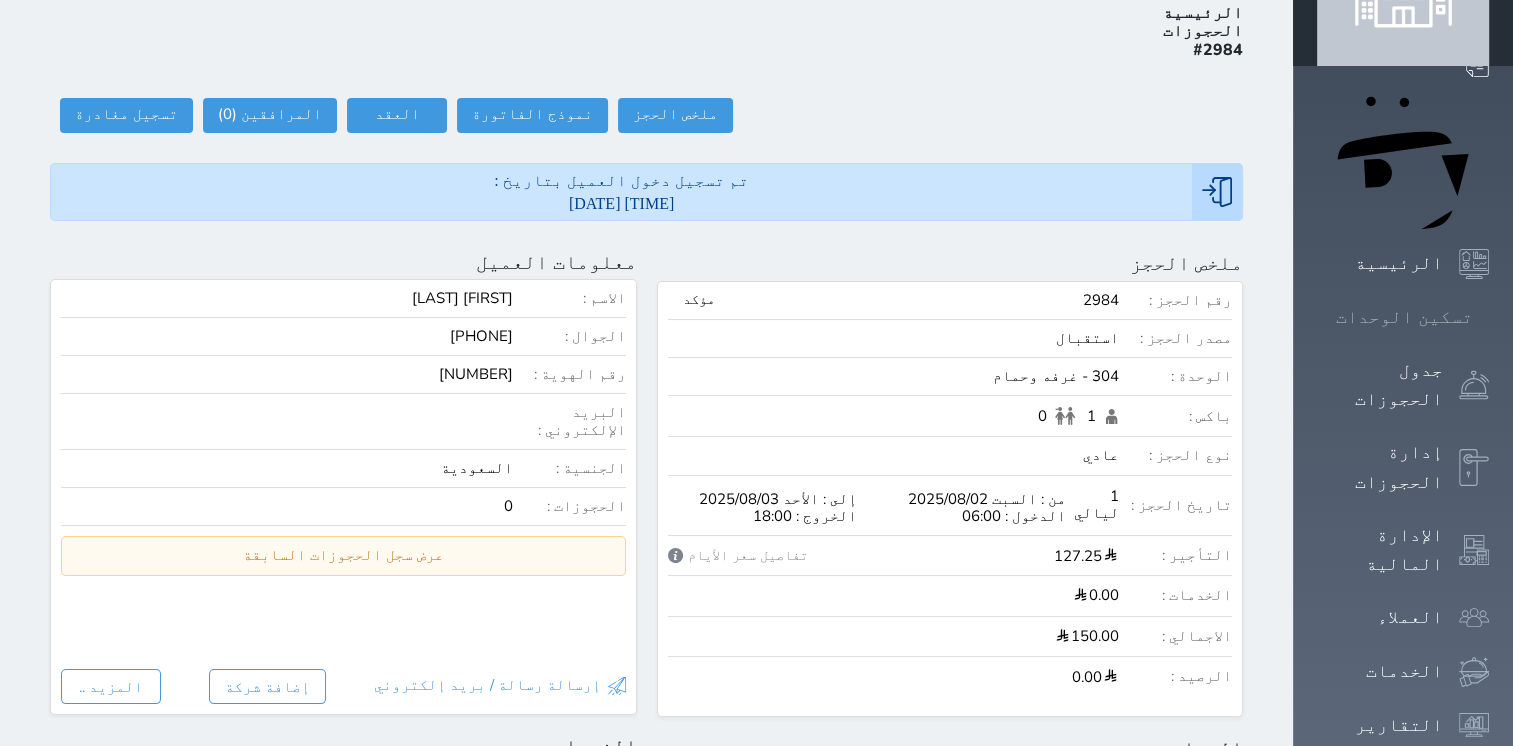 click 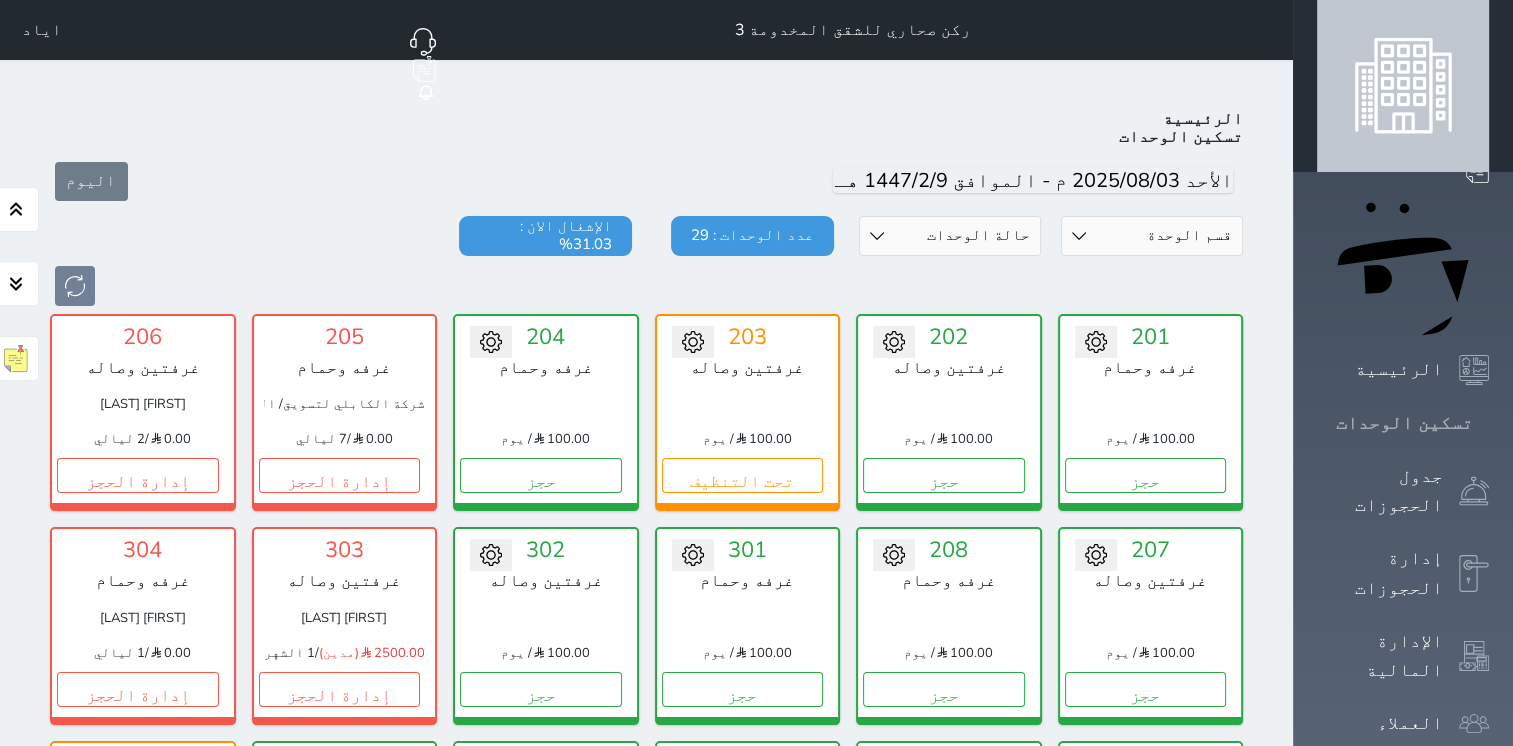 scroll, scrollTop: 78, scrollLeft: 0, axis: vertical 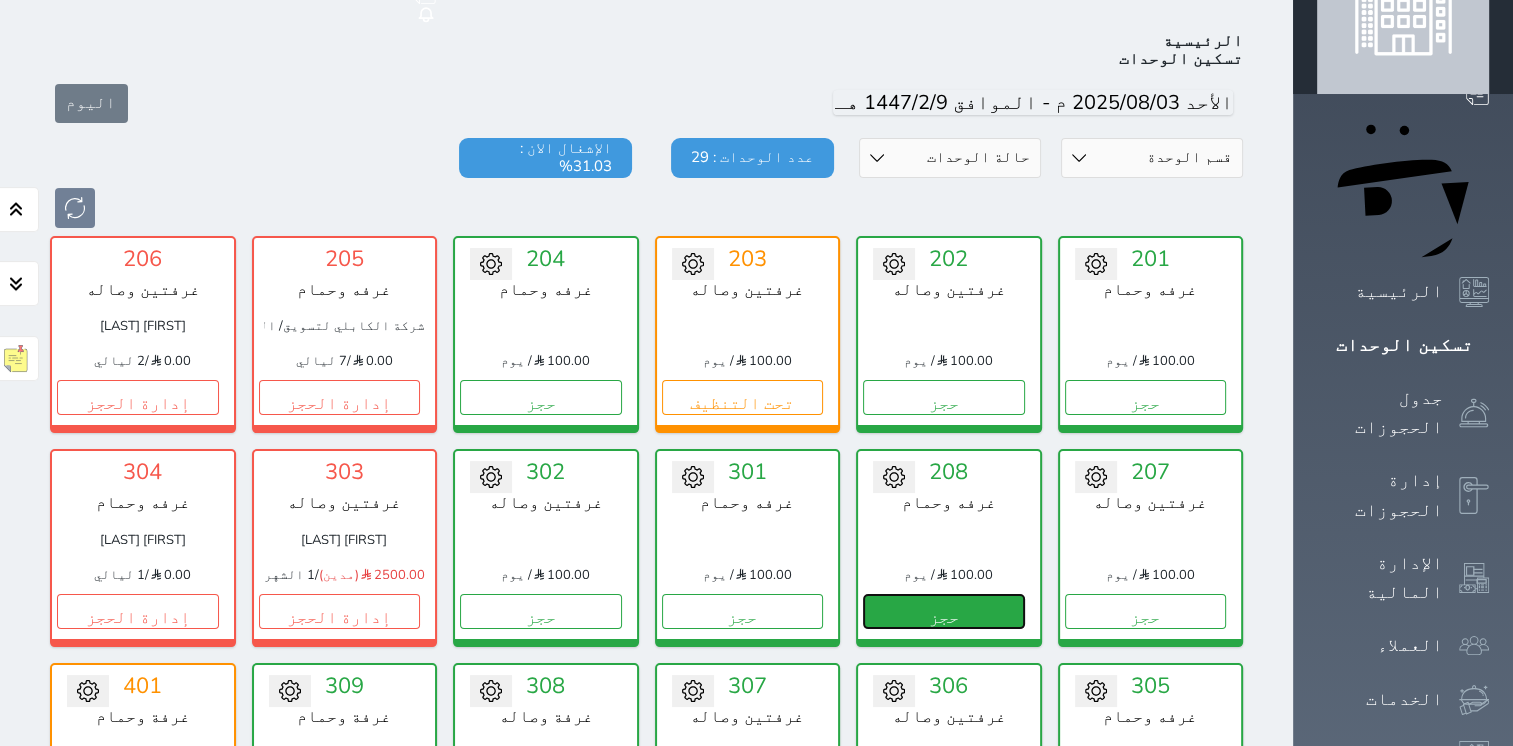 click on "حجز" at bounding box center (944, 611) 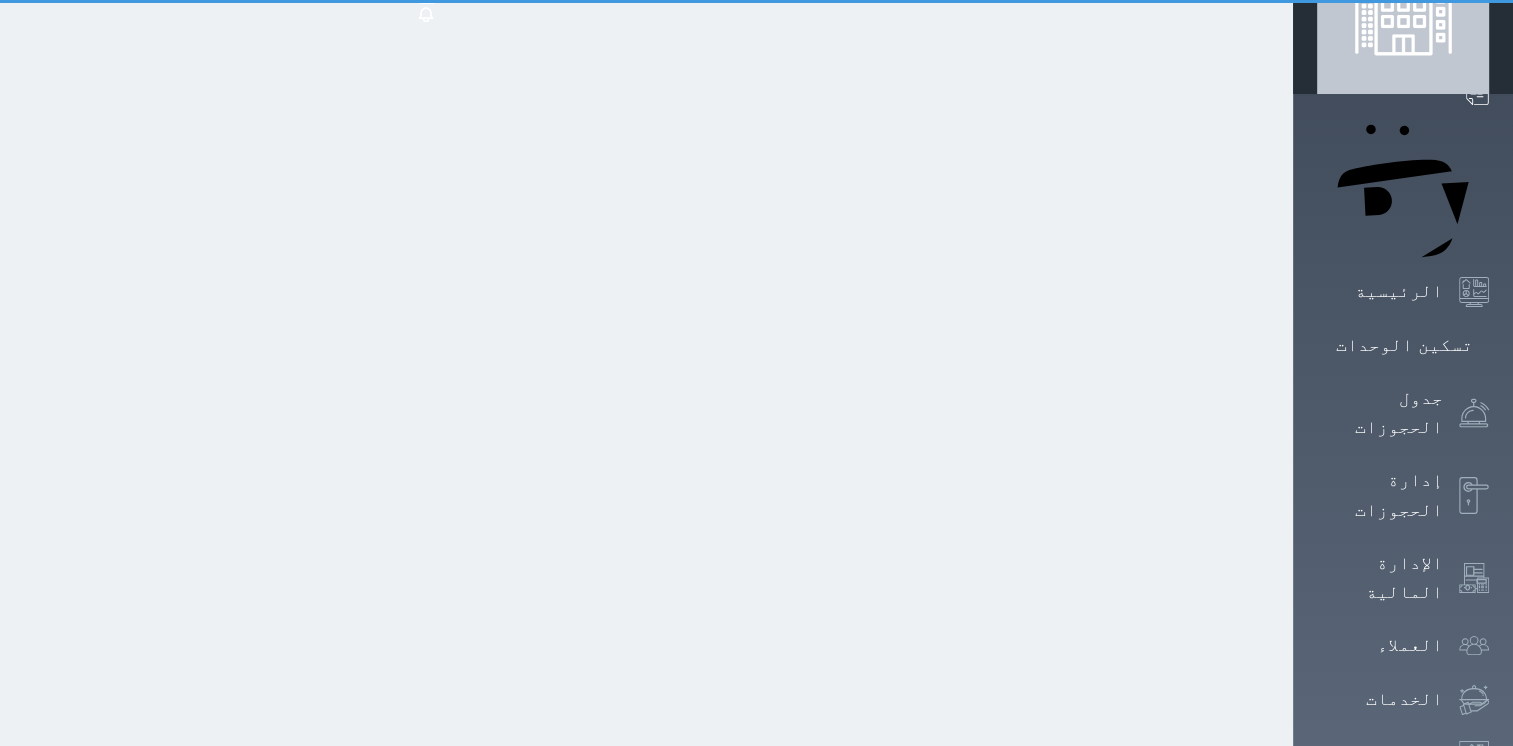 scroll, scrollTop: 0, scrollLeft: 0, axis: both 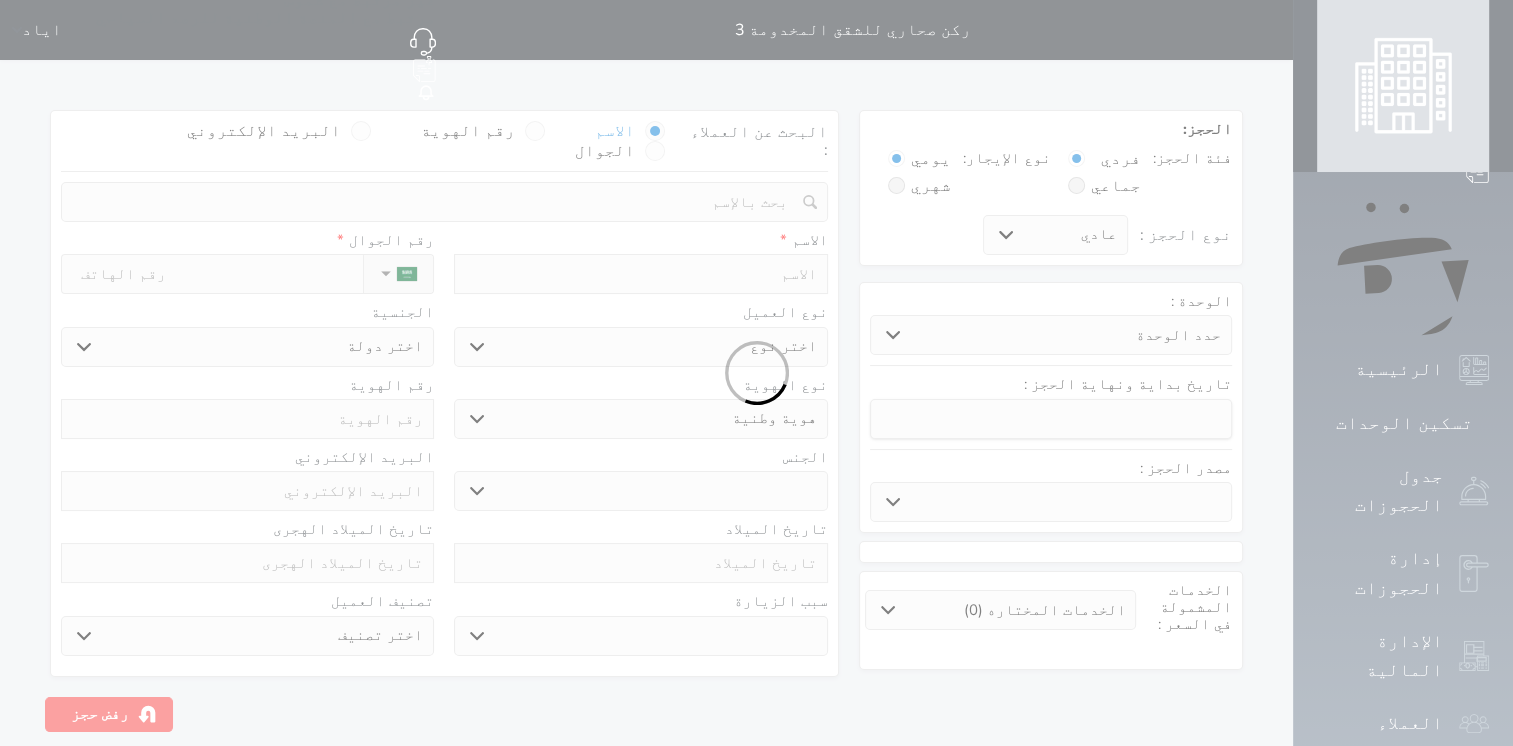 select 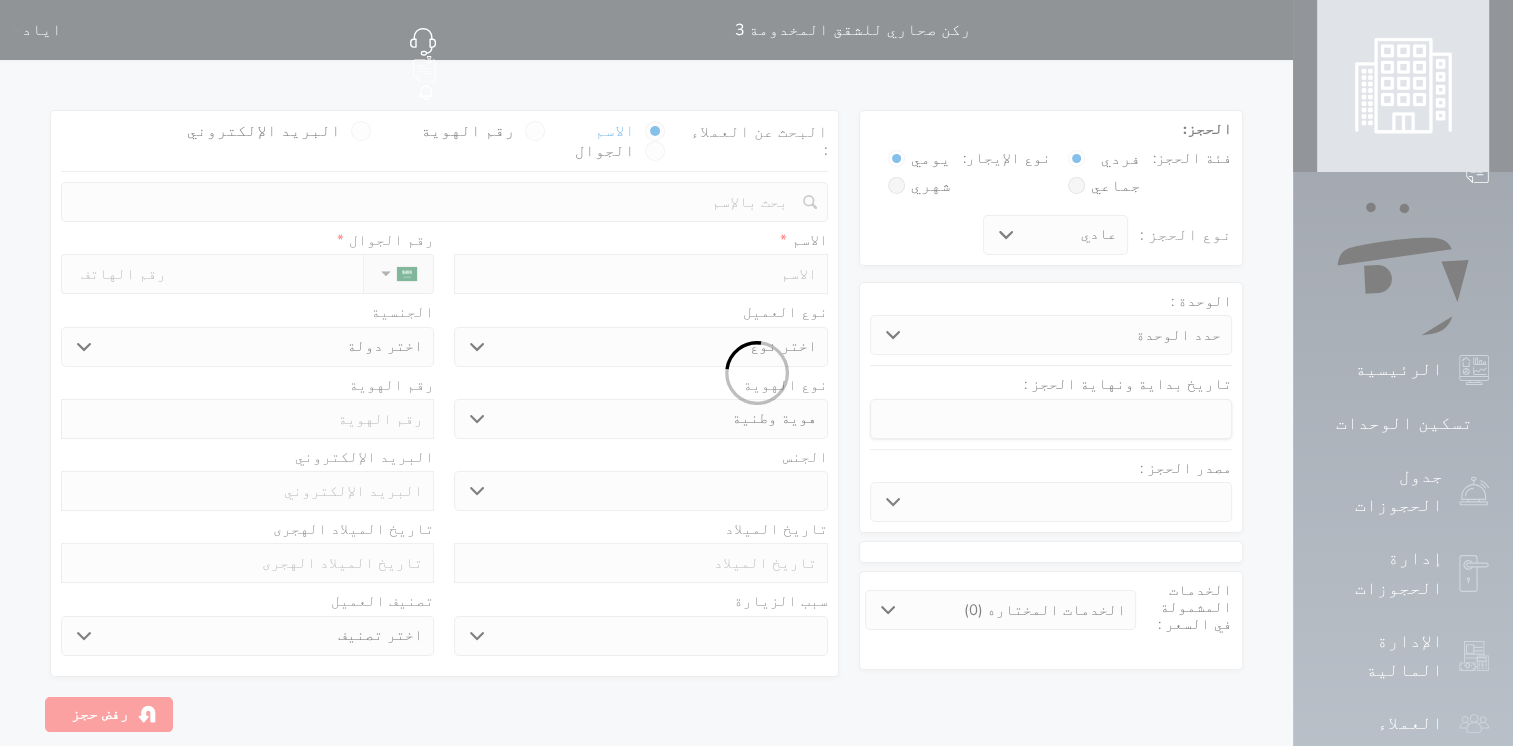 select 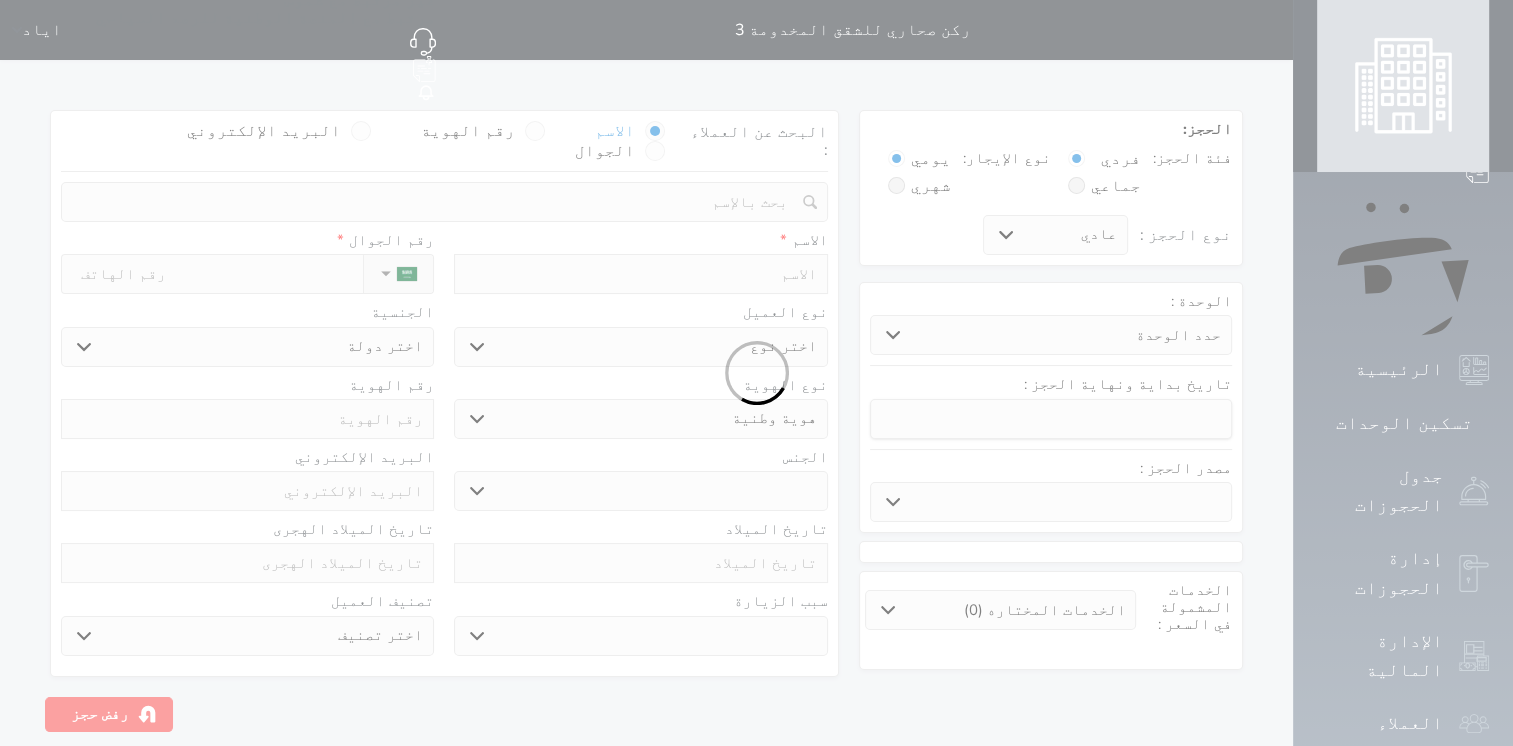 select 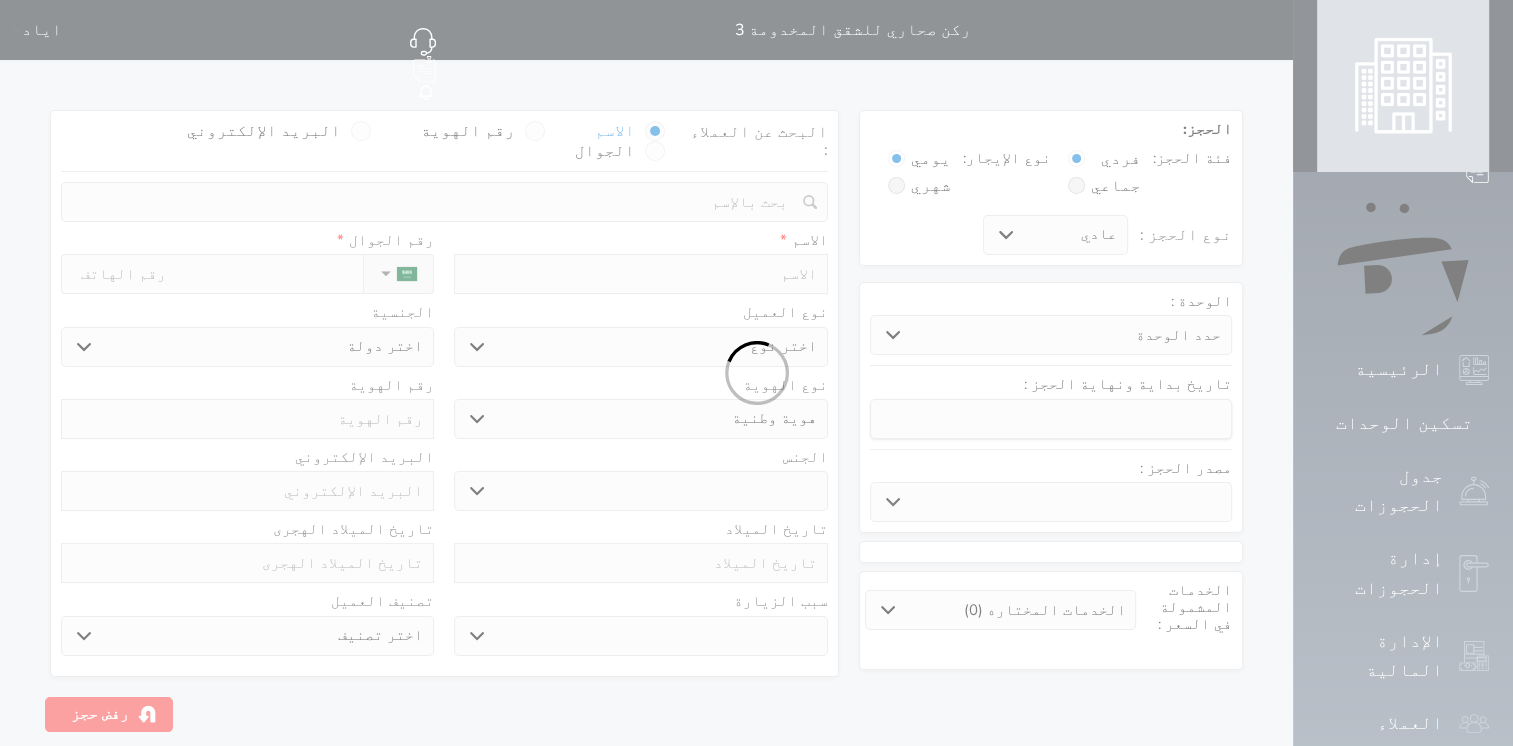 select 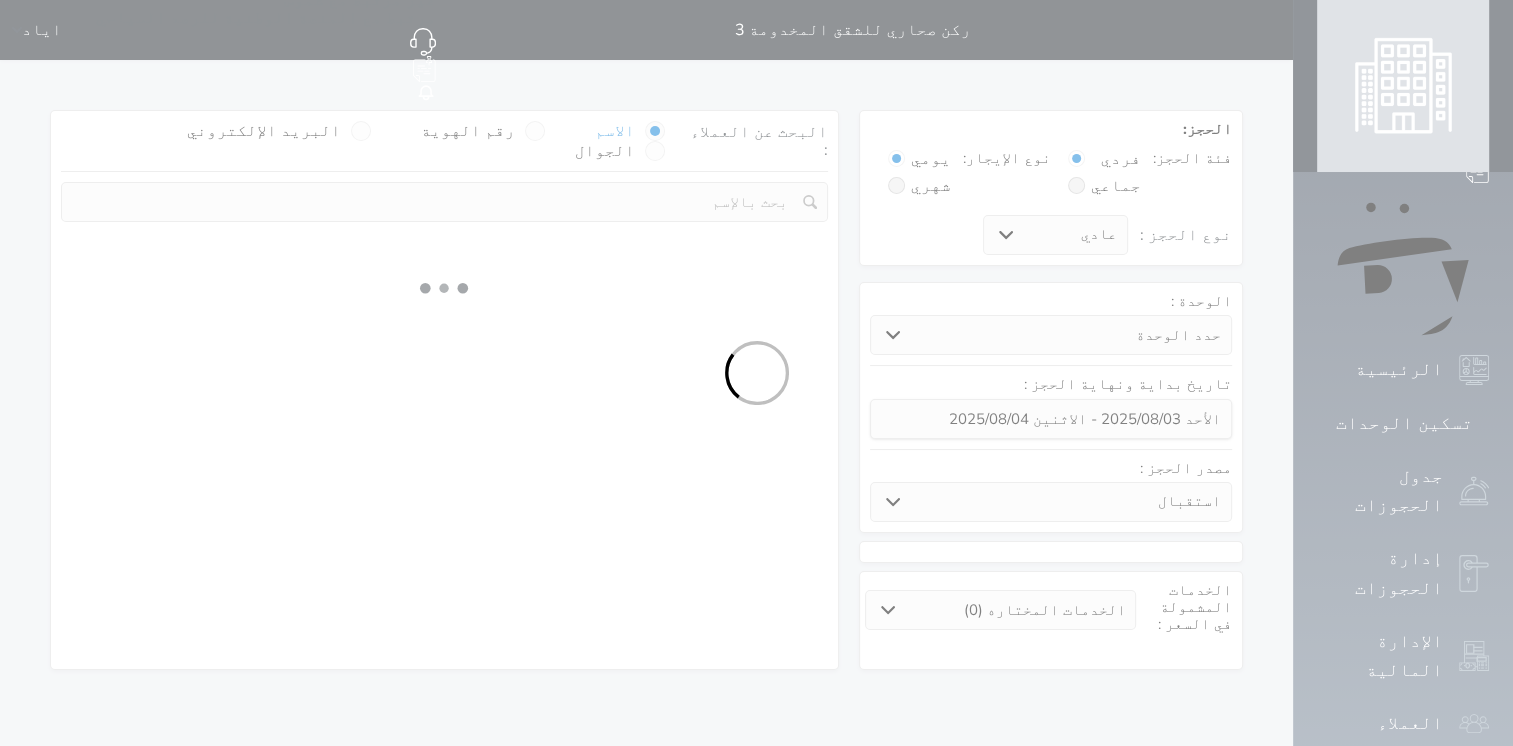 select 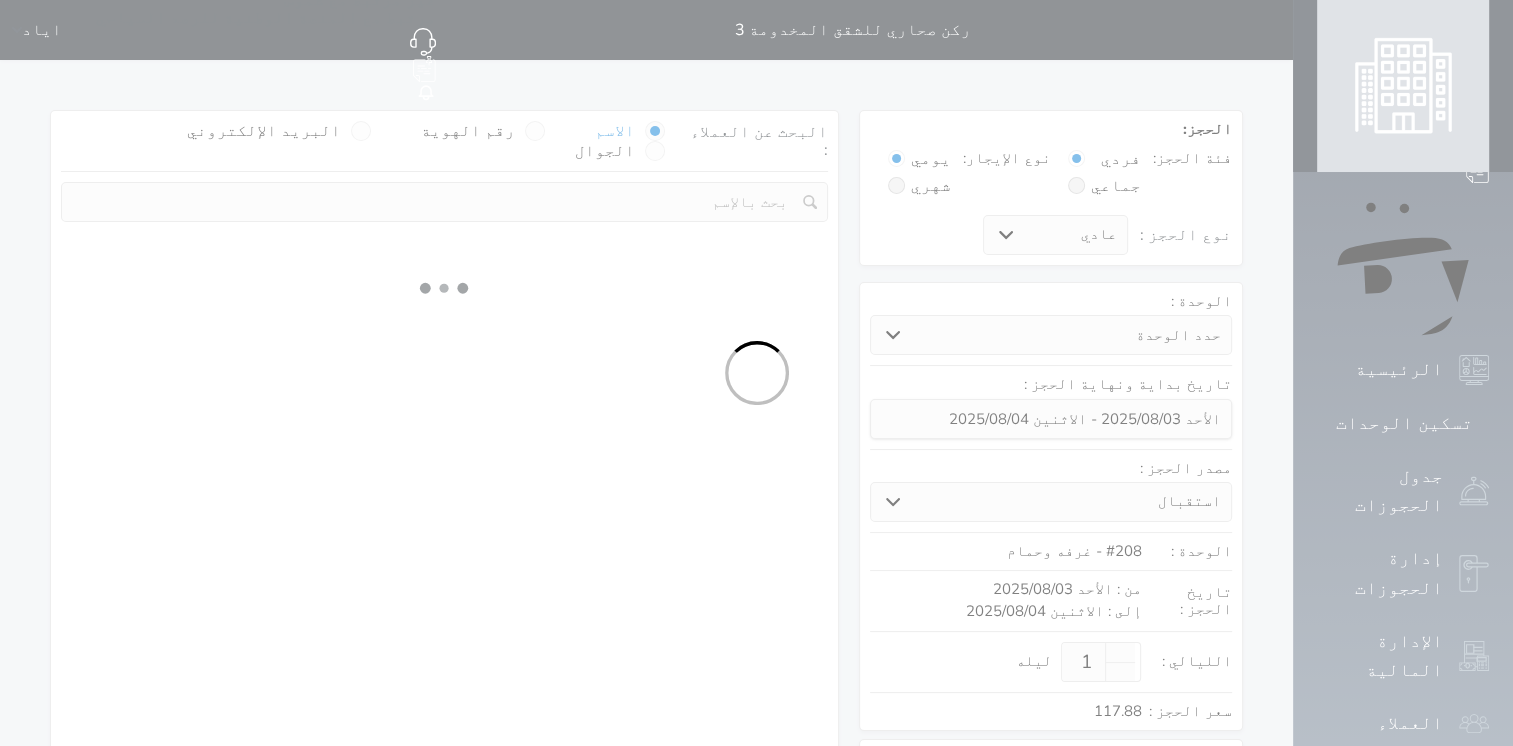 select on "1" 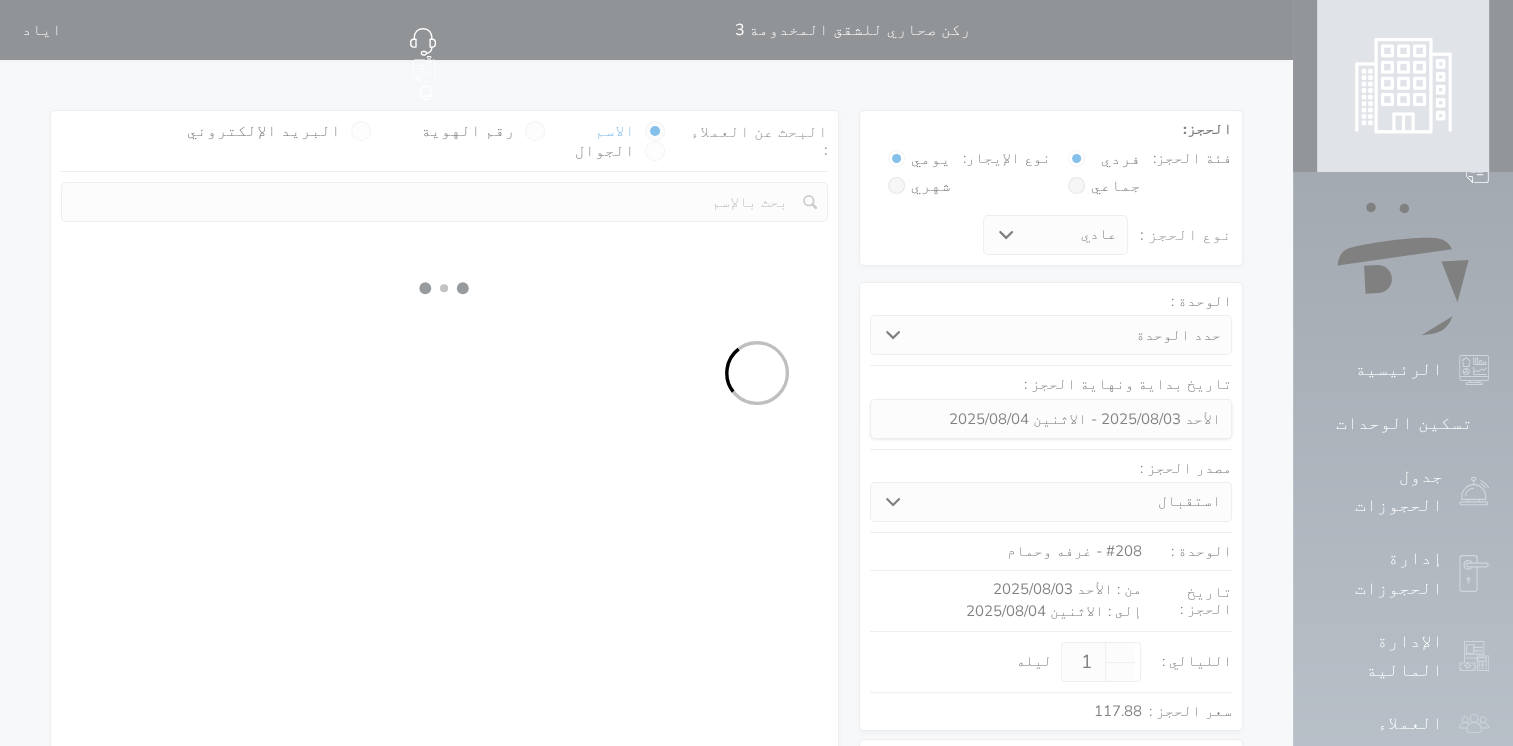 select on "113" 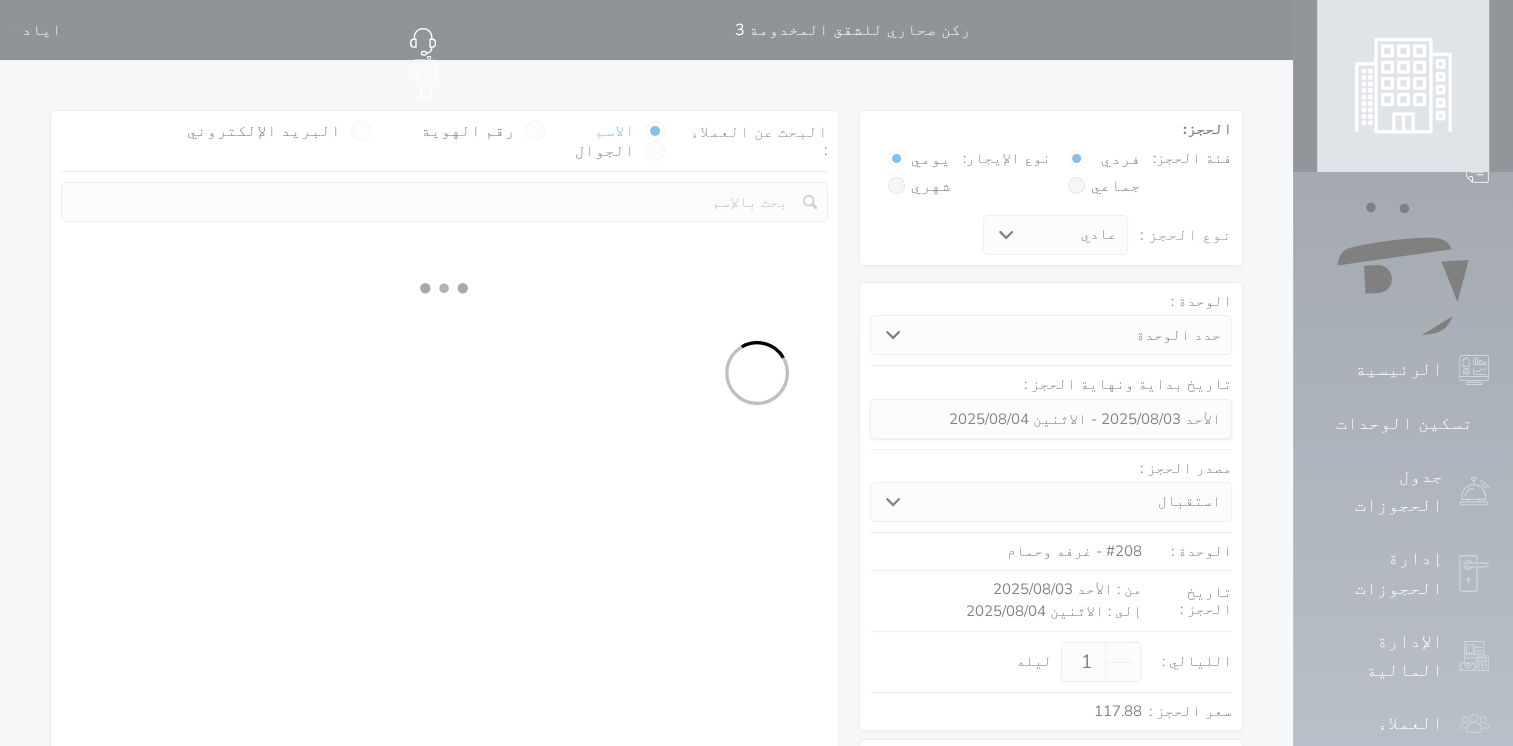 select on "1" 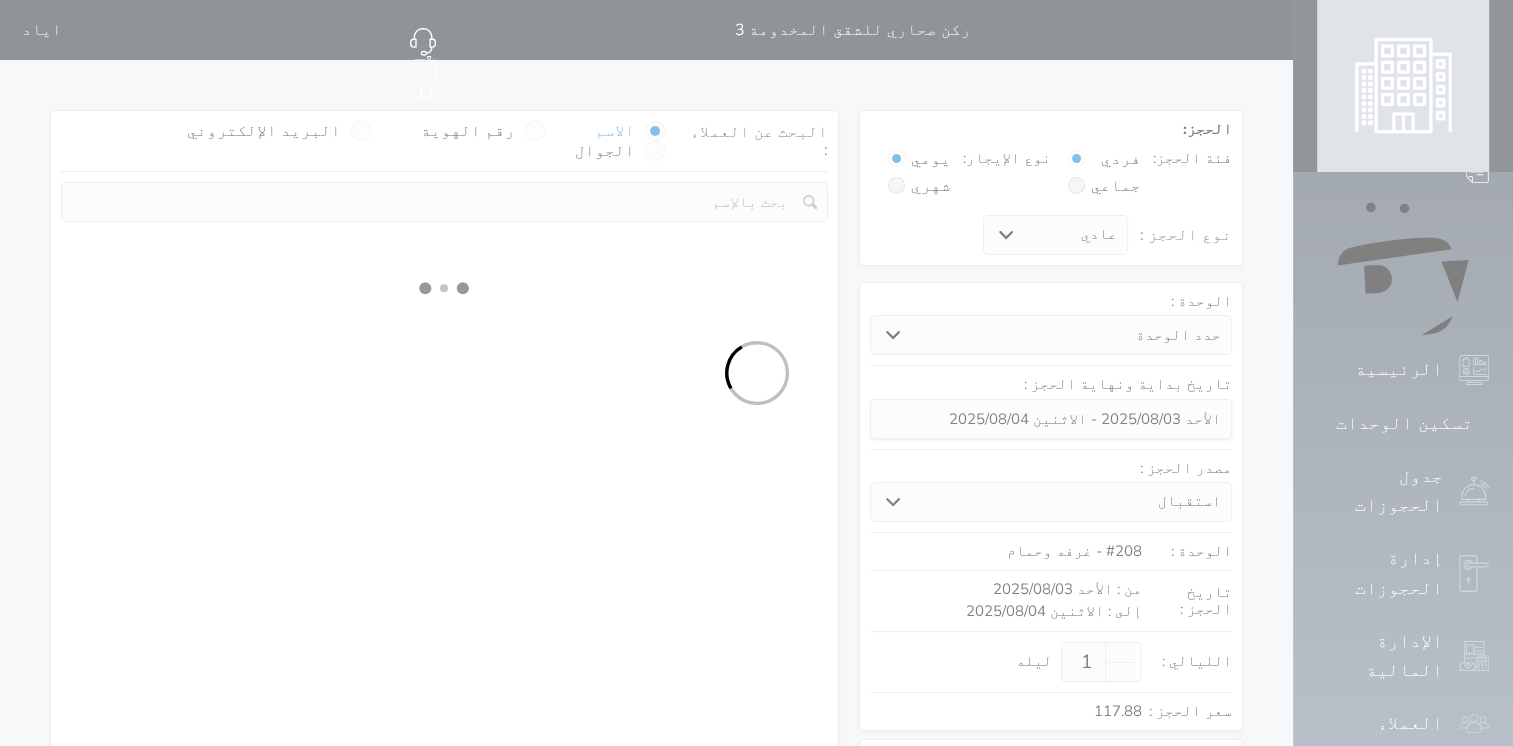 select 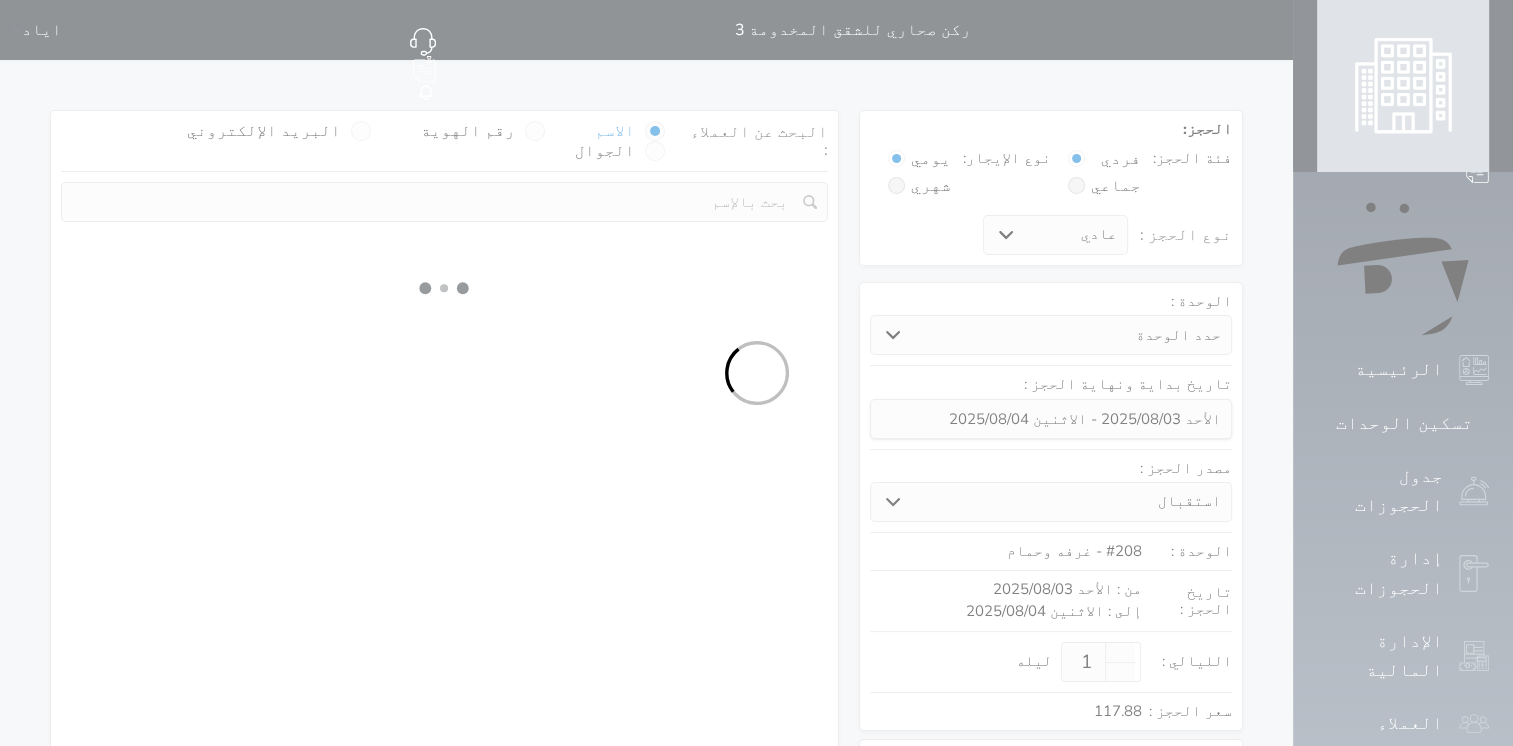 select on "7" 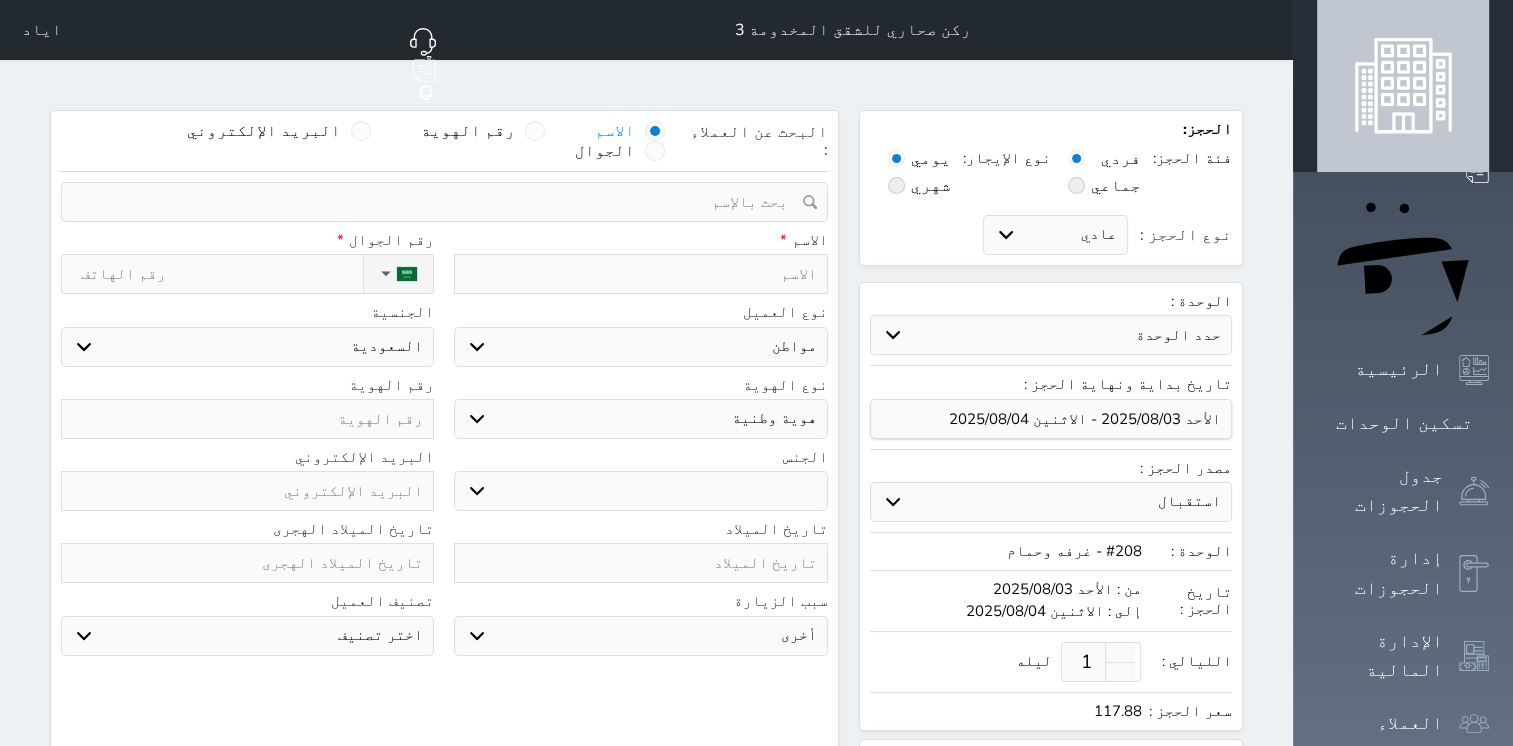 select 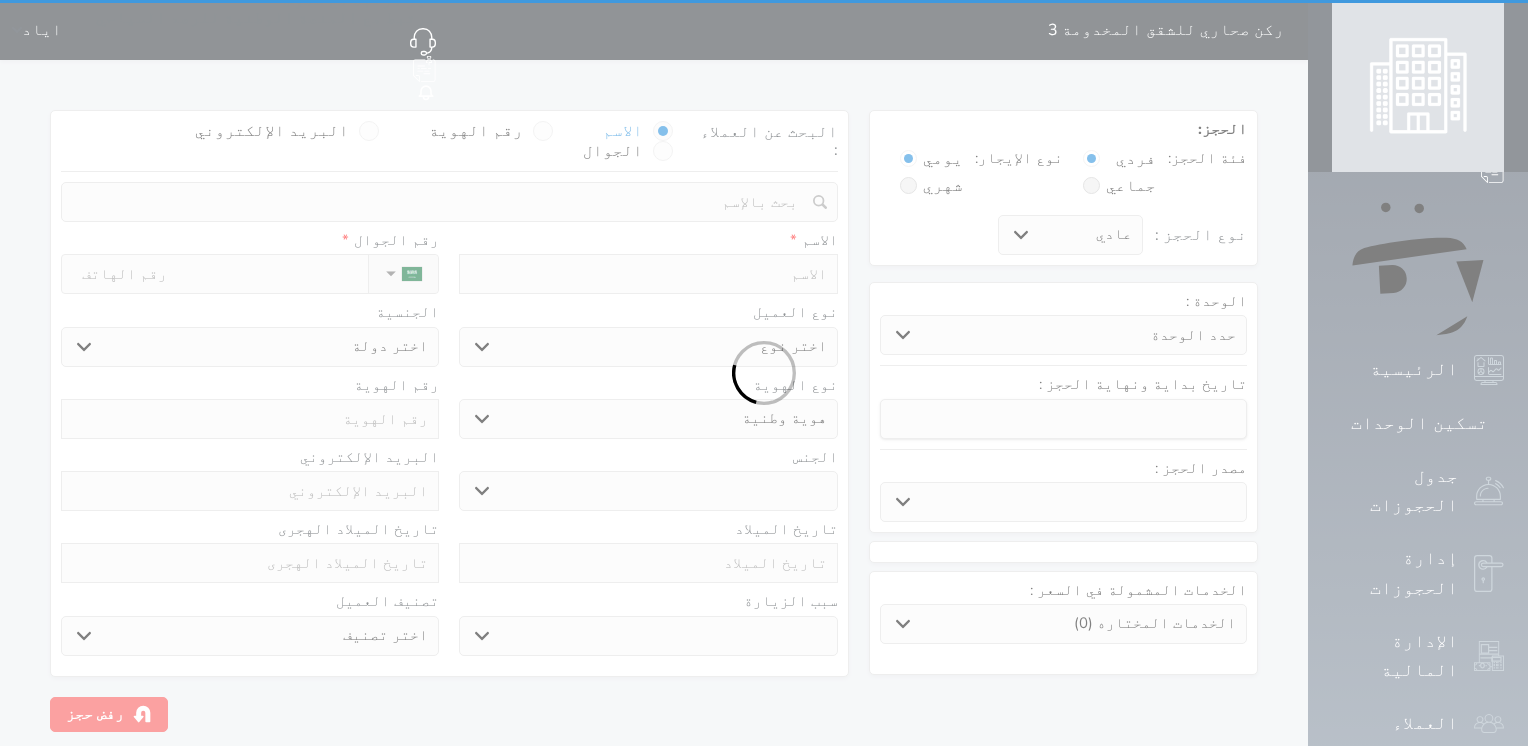 select on "1" 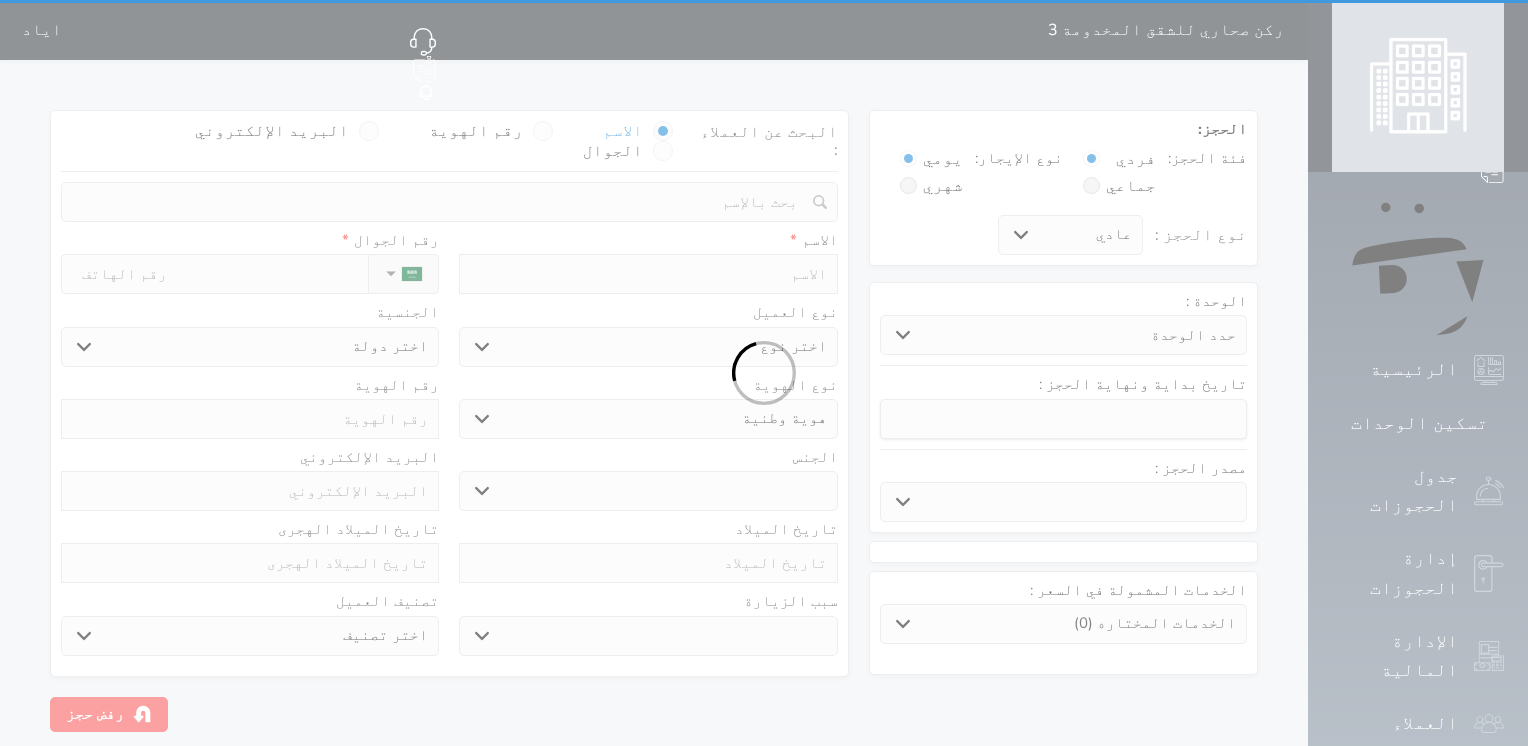 select 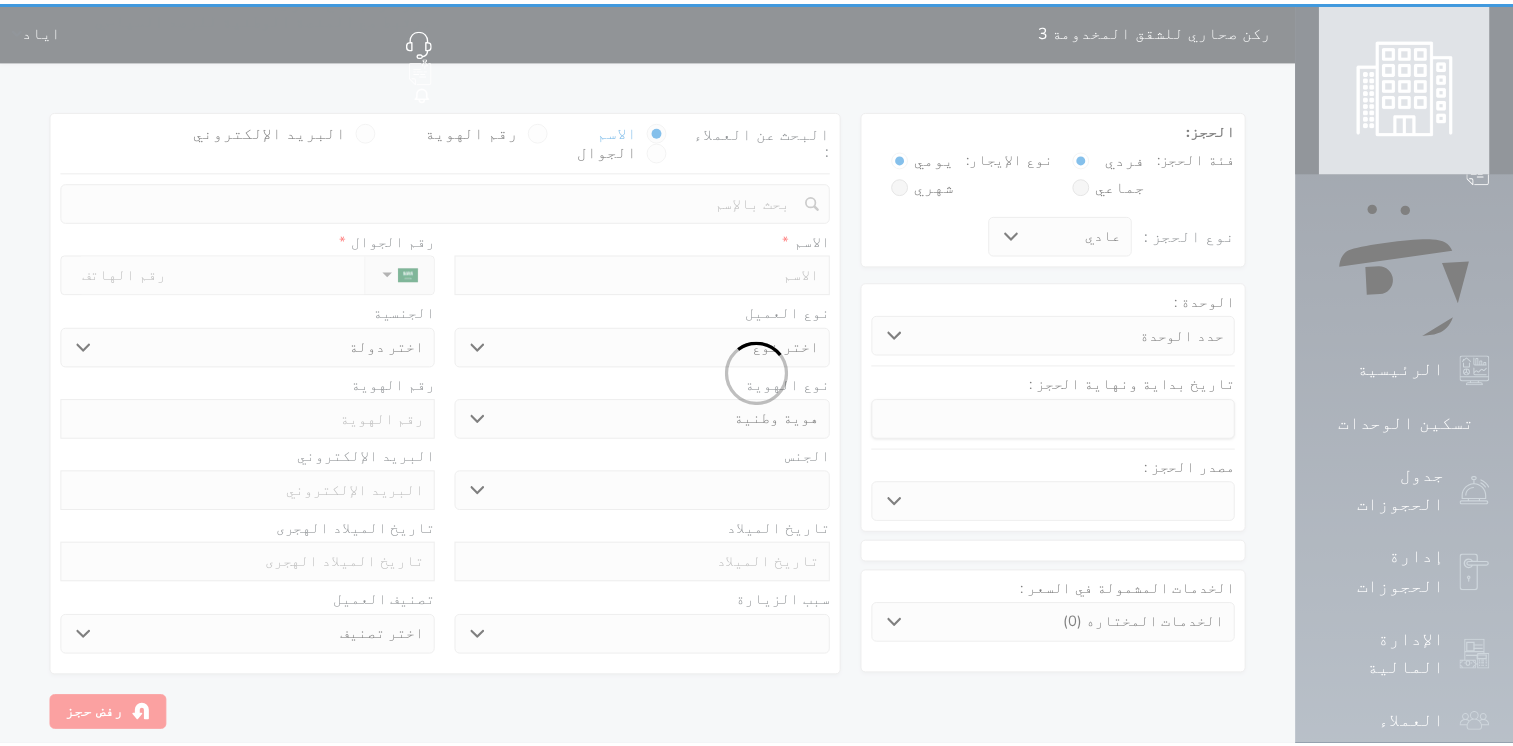 scroll, scrollTop: 0, scrollLeft: 0, axis: both 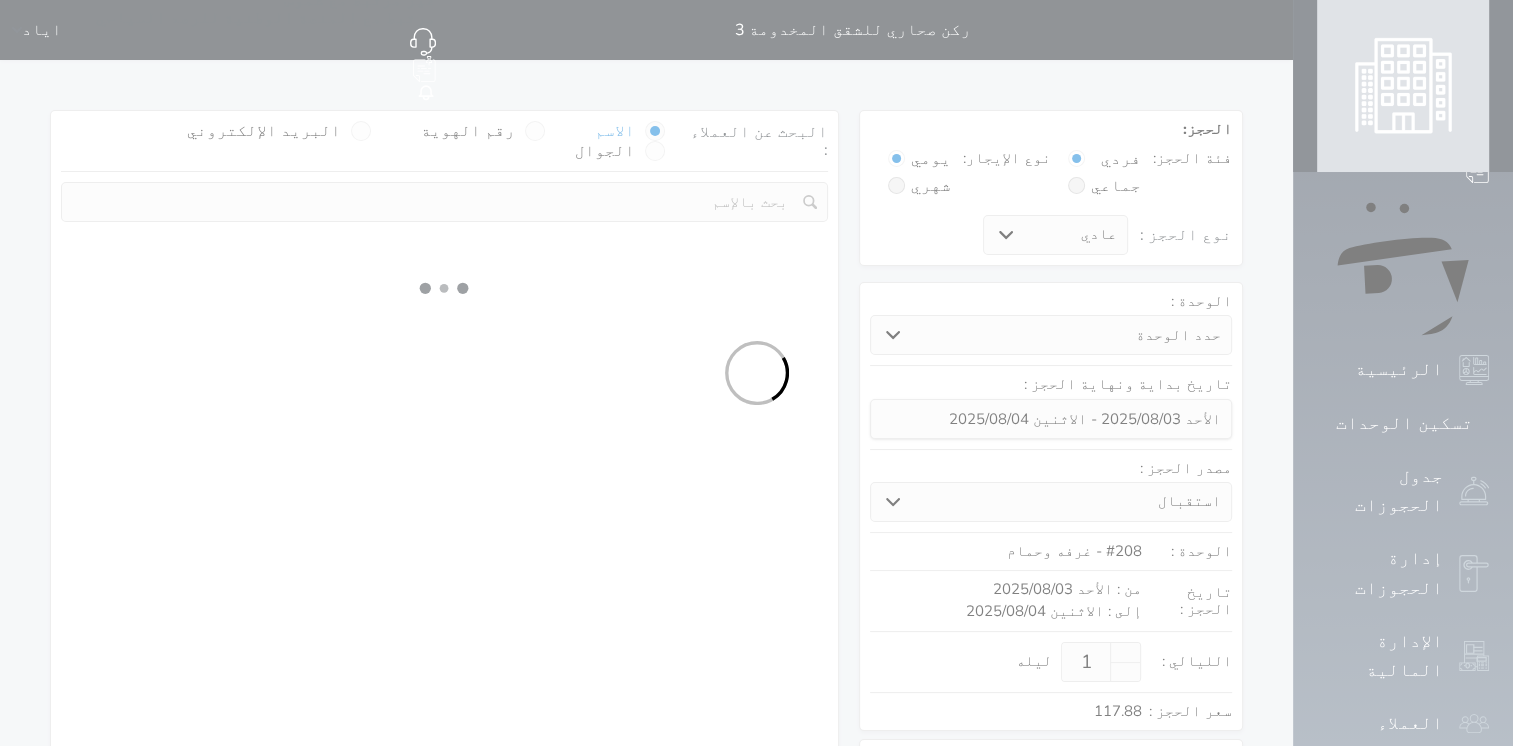 select 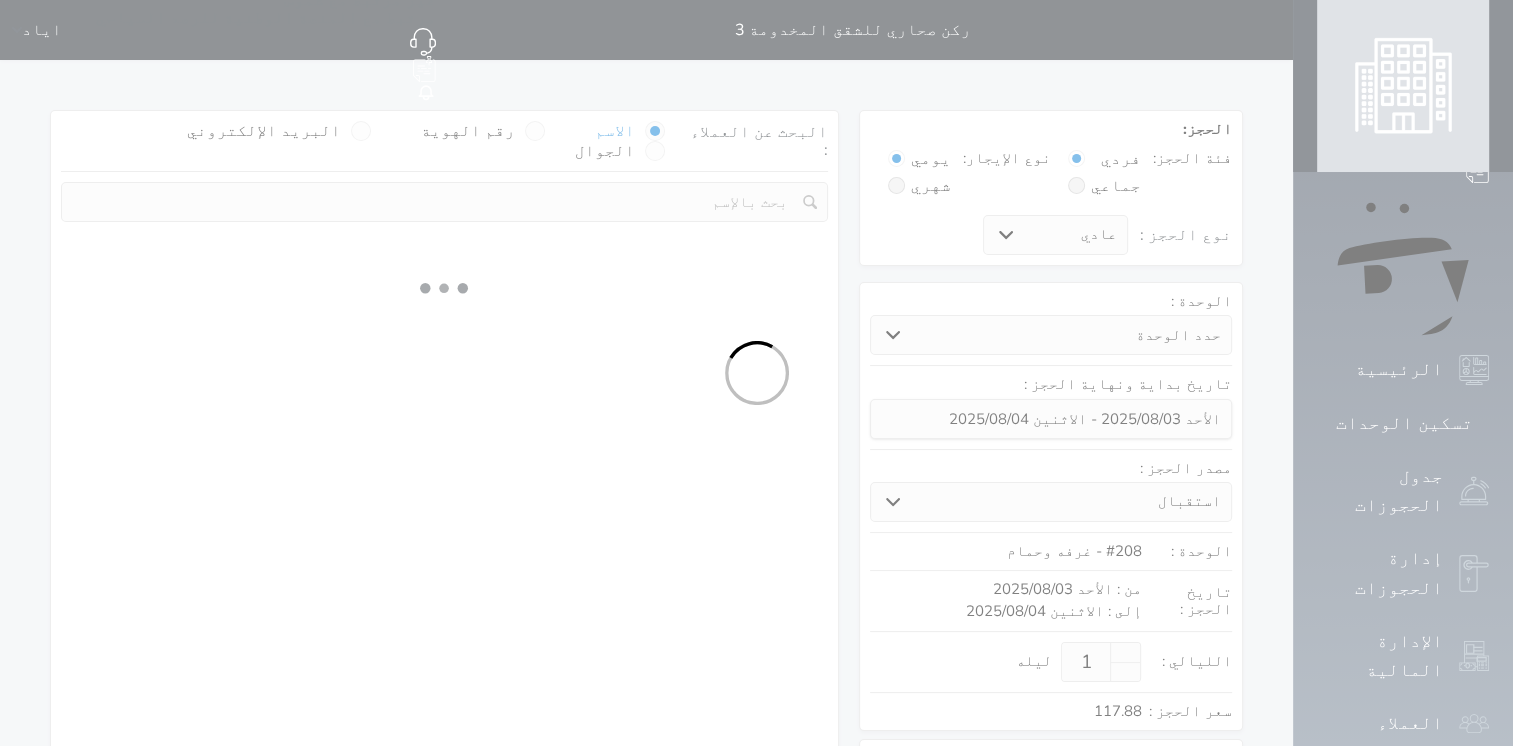 select on "113" 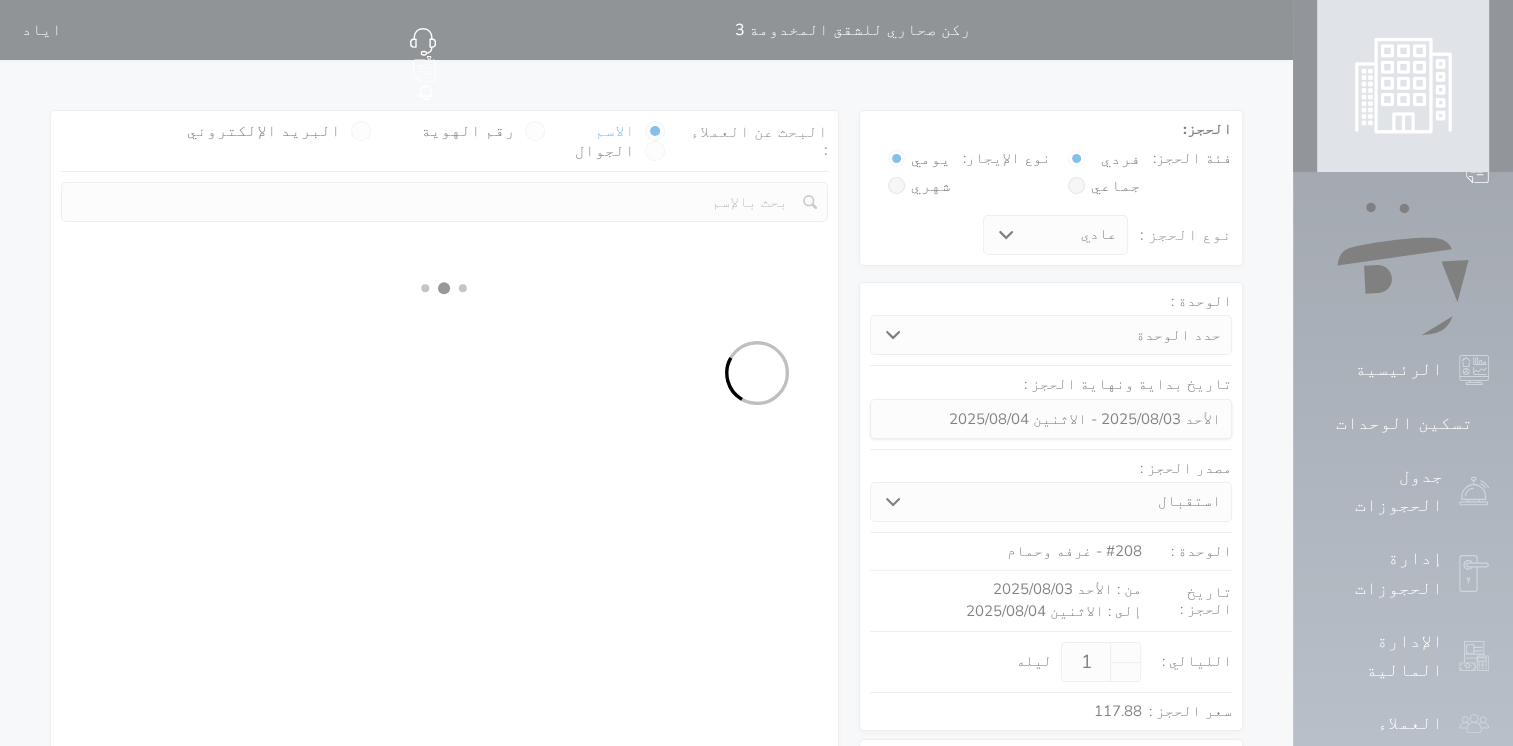 select on "1" 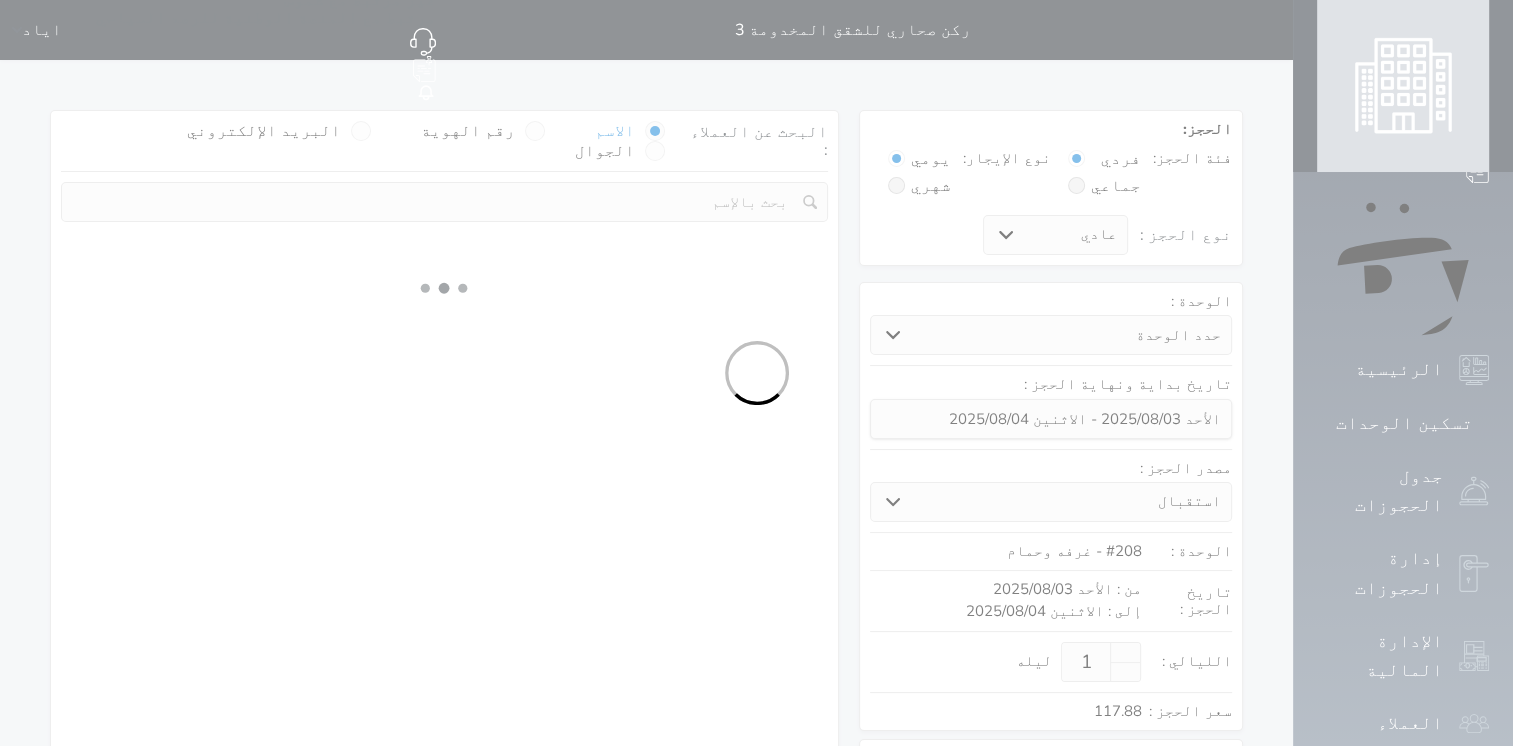 select 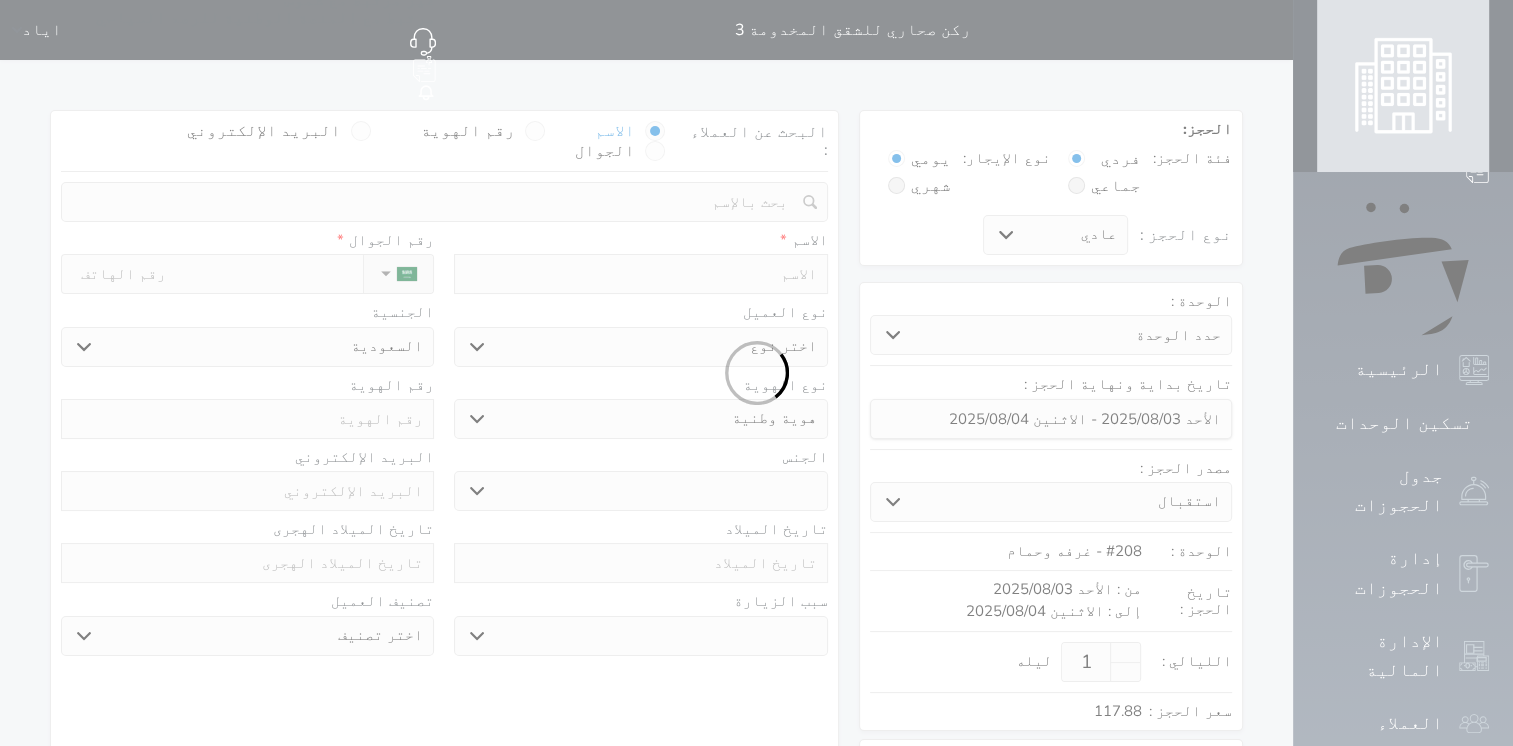 select 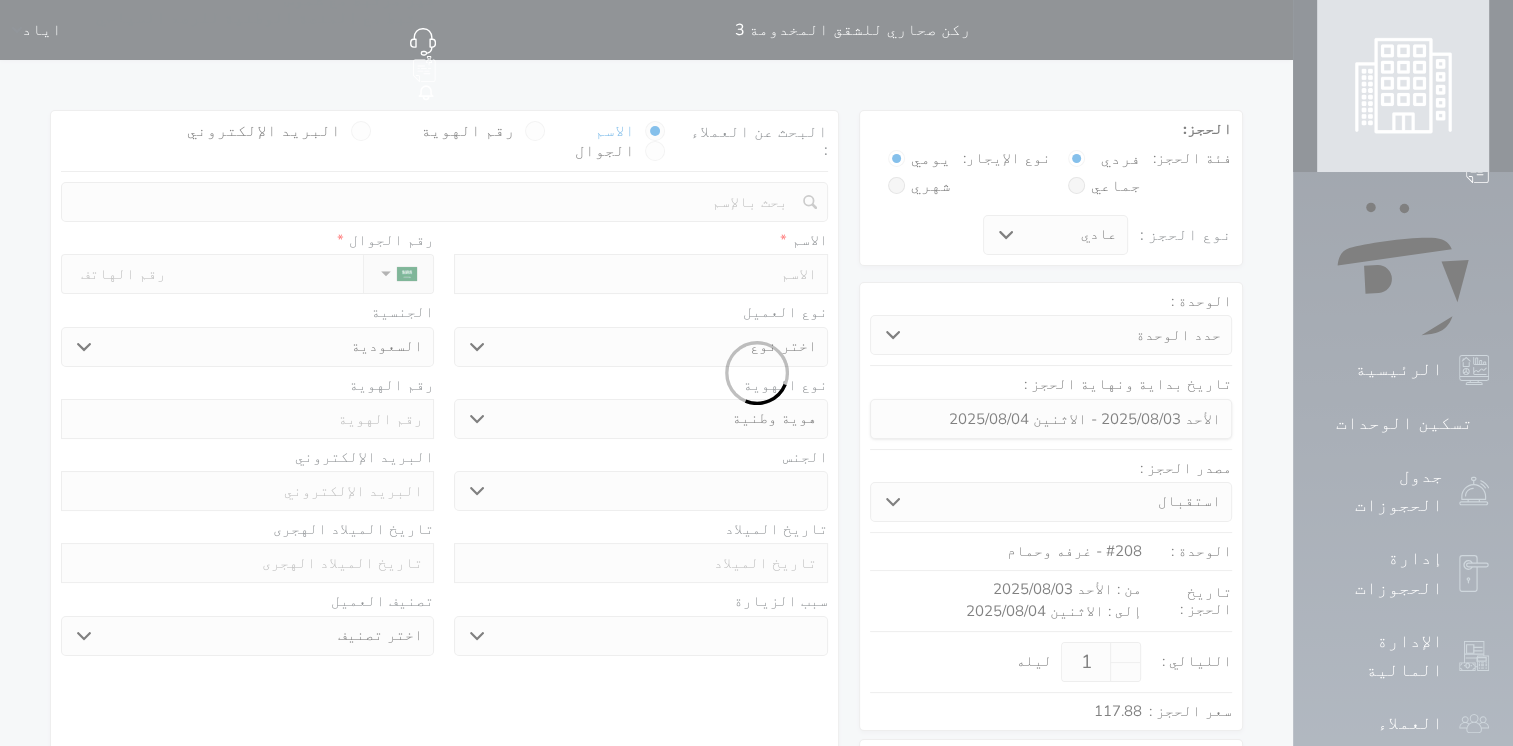 select 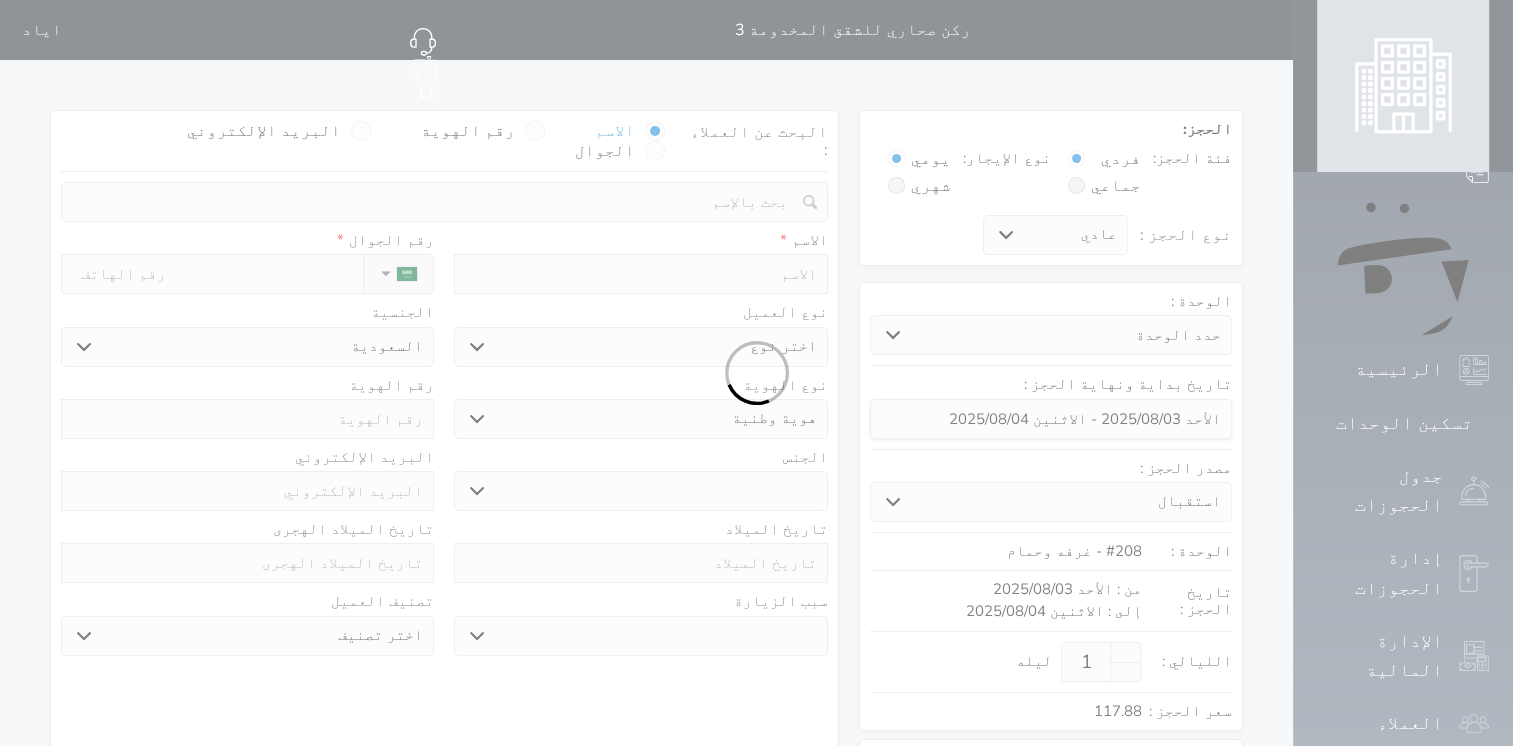 select 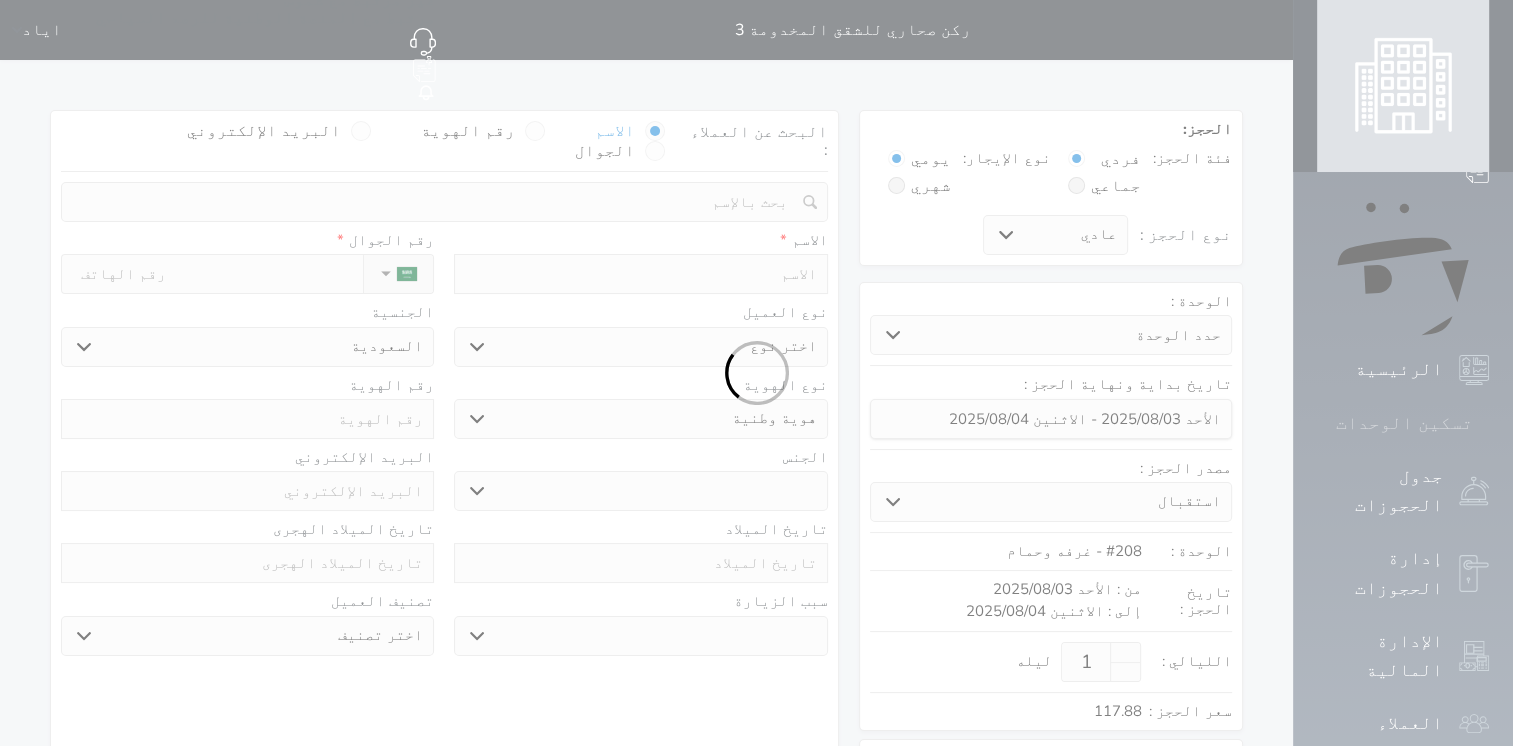 select 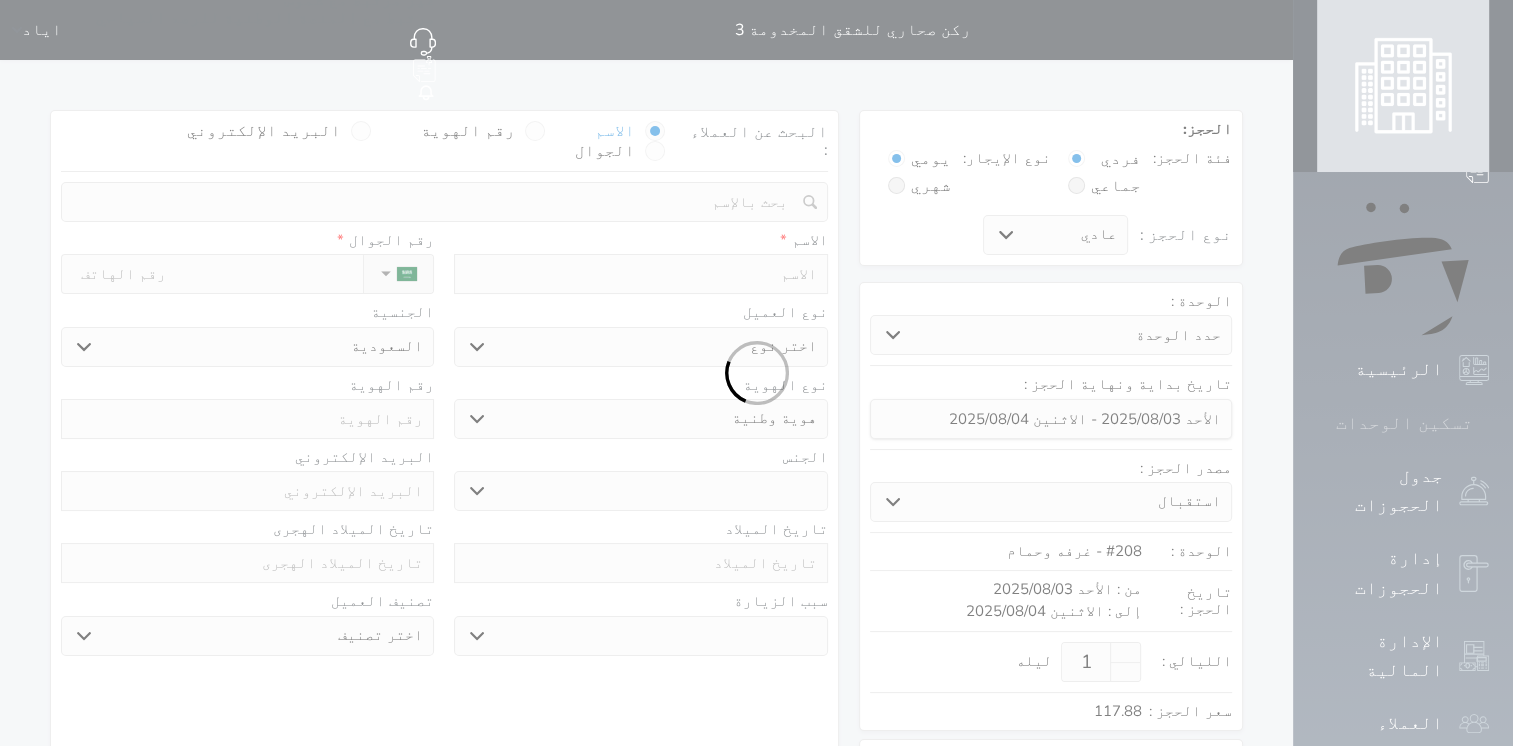 select 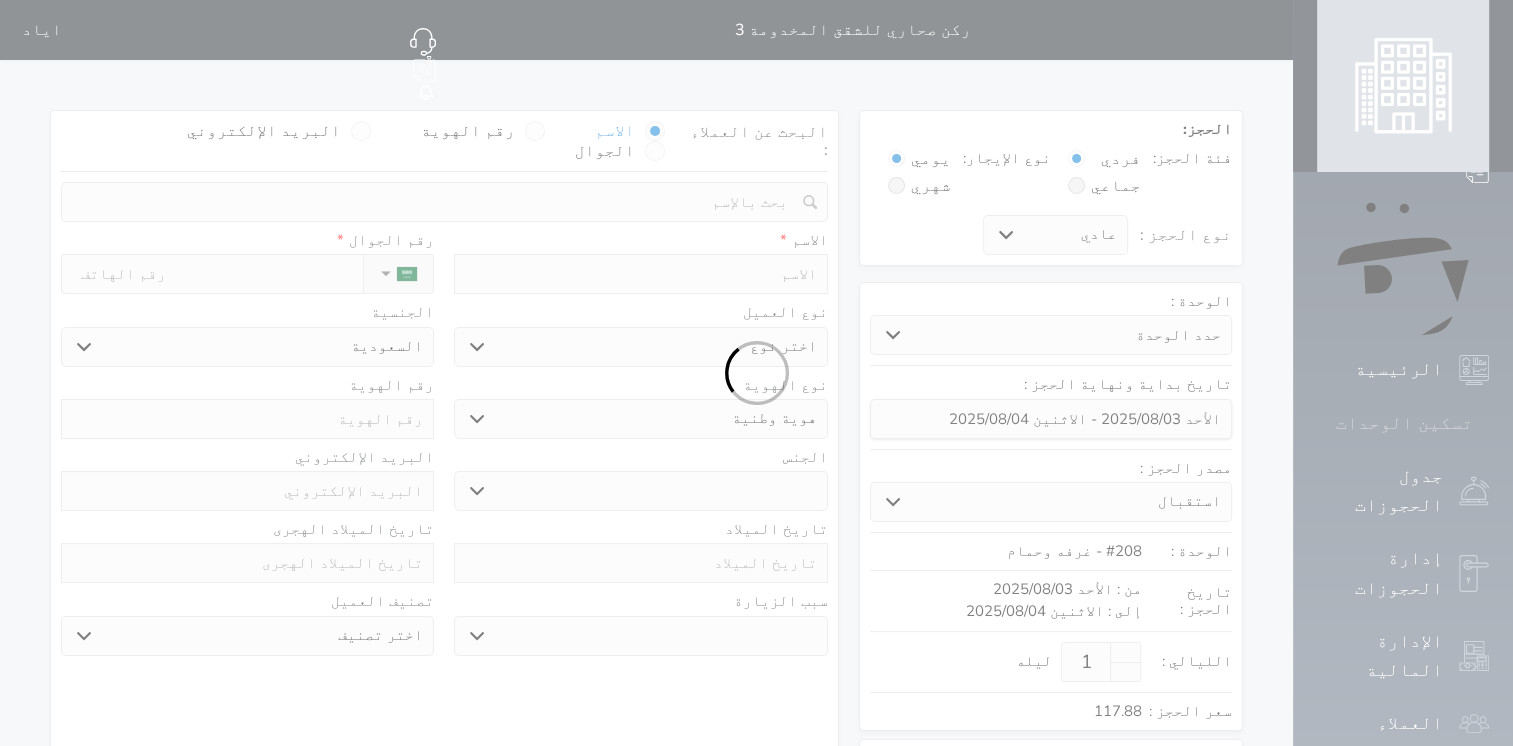 select 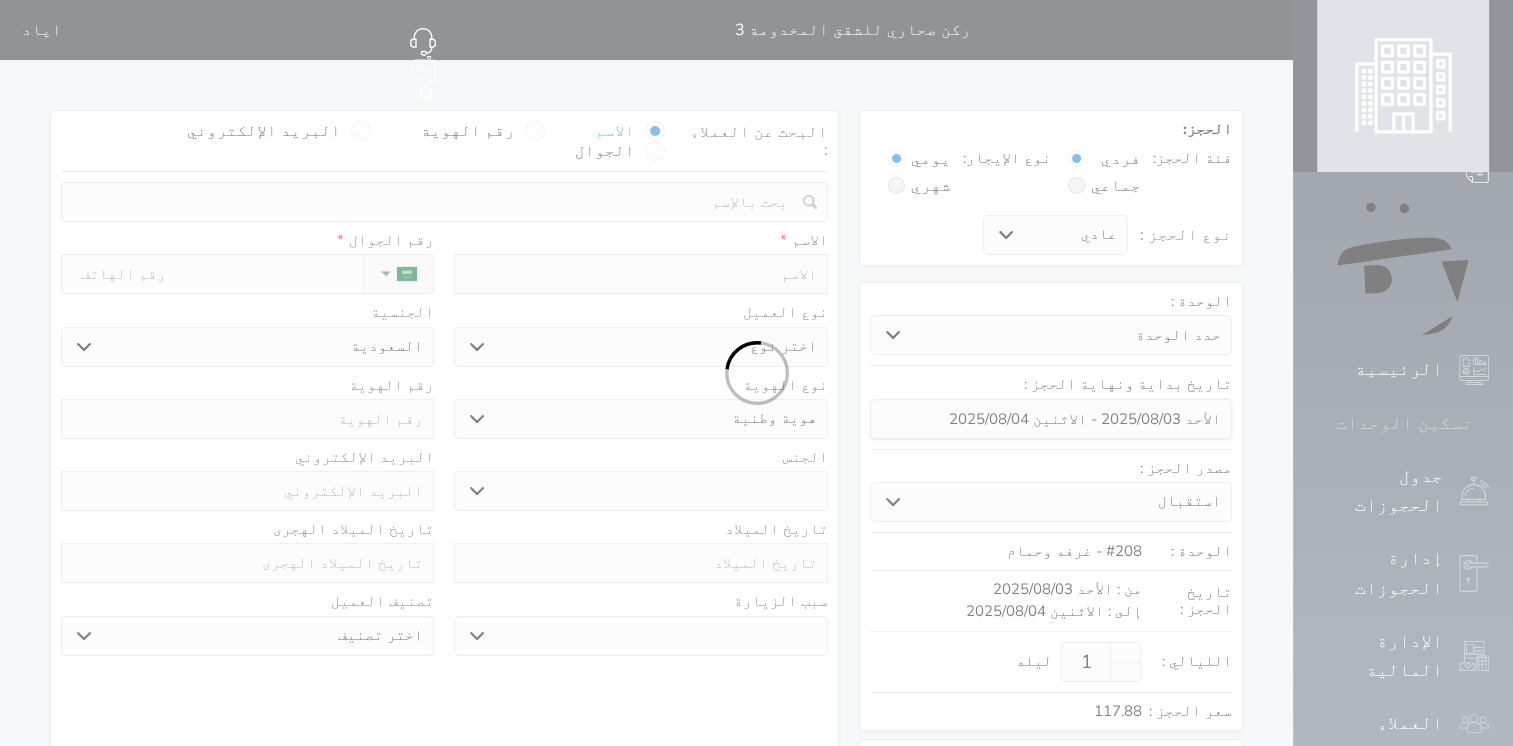 click 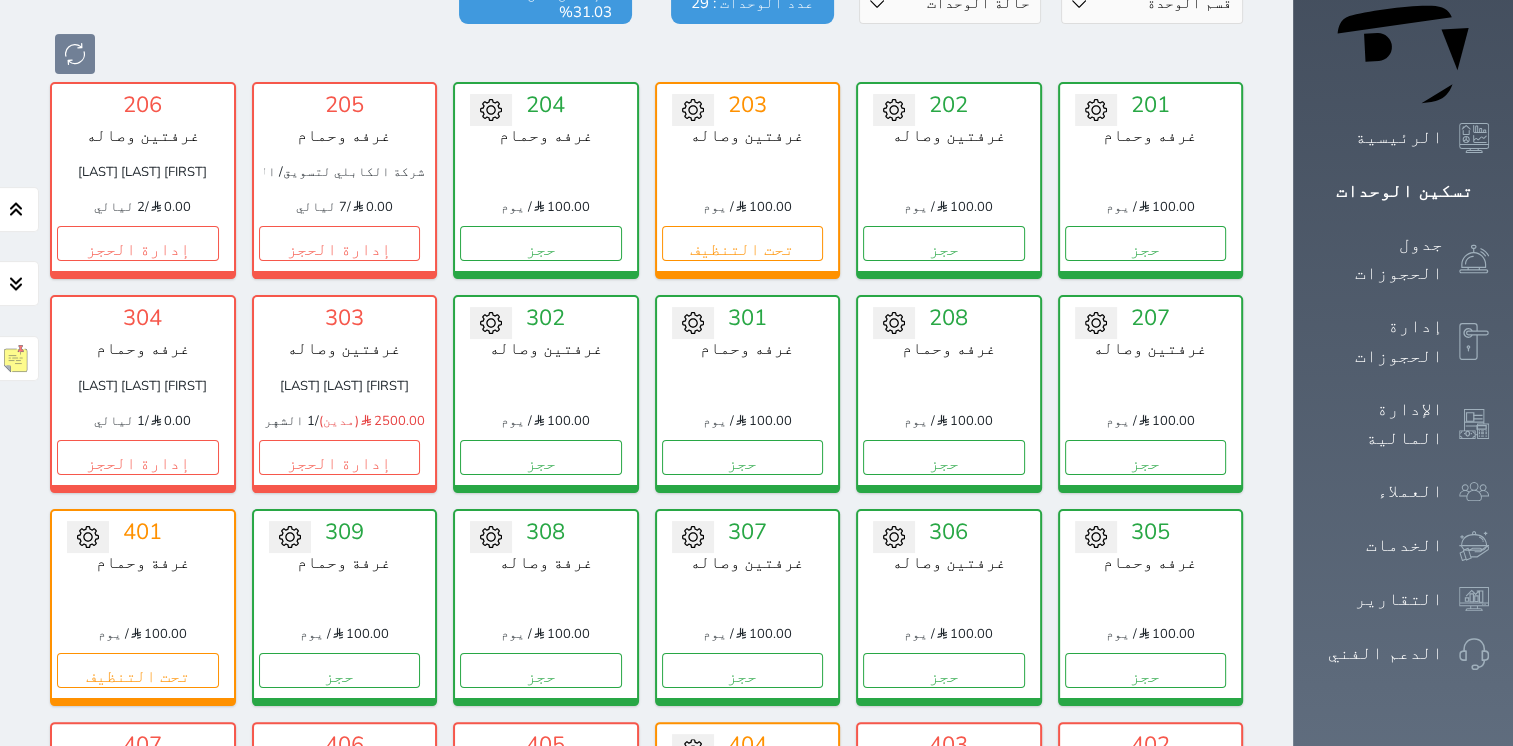 scroll, scrollTop: 225, scrollLeft: 0, axis: vertical 